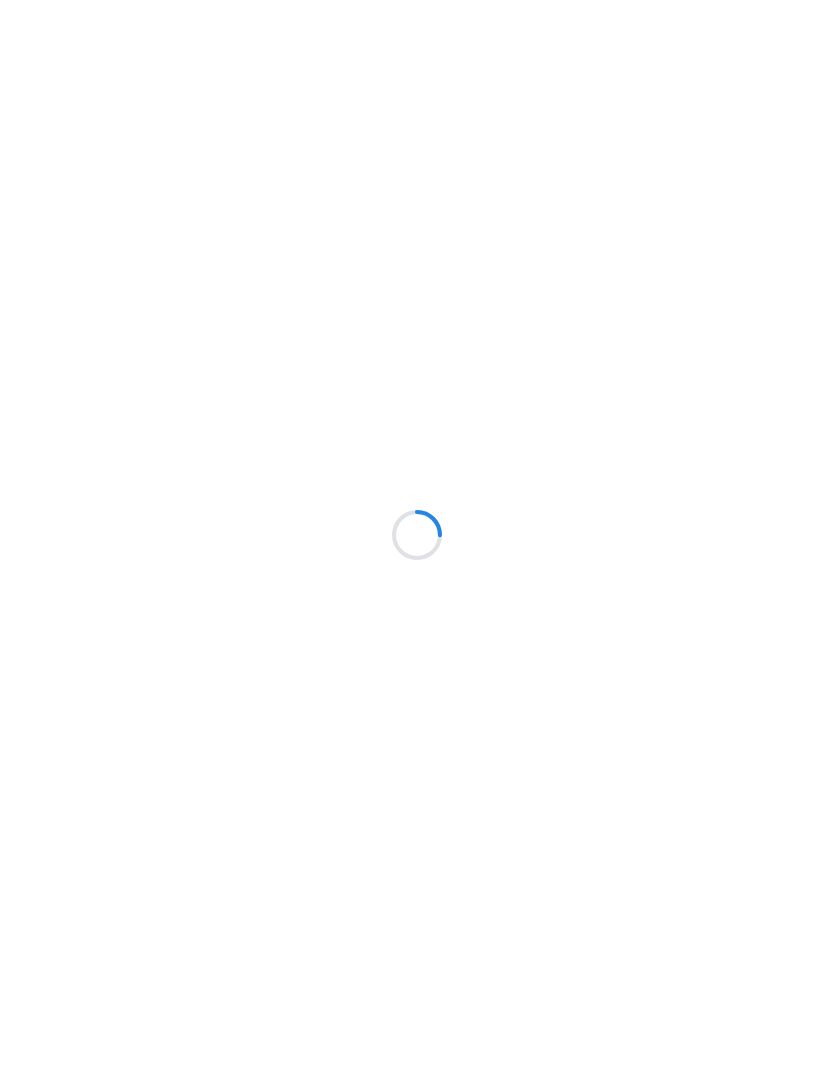 scroll, scrollTop: 0, scrollLeft: 0, axis: both 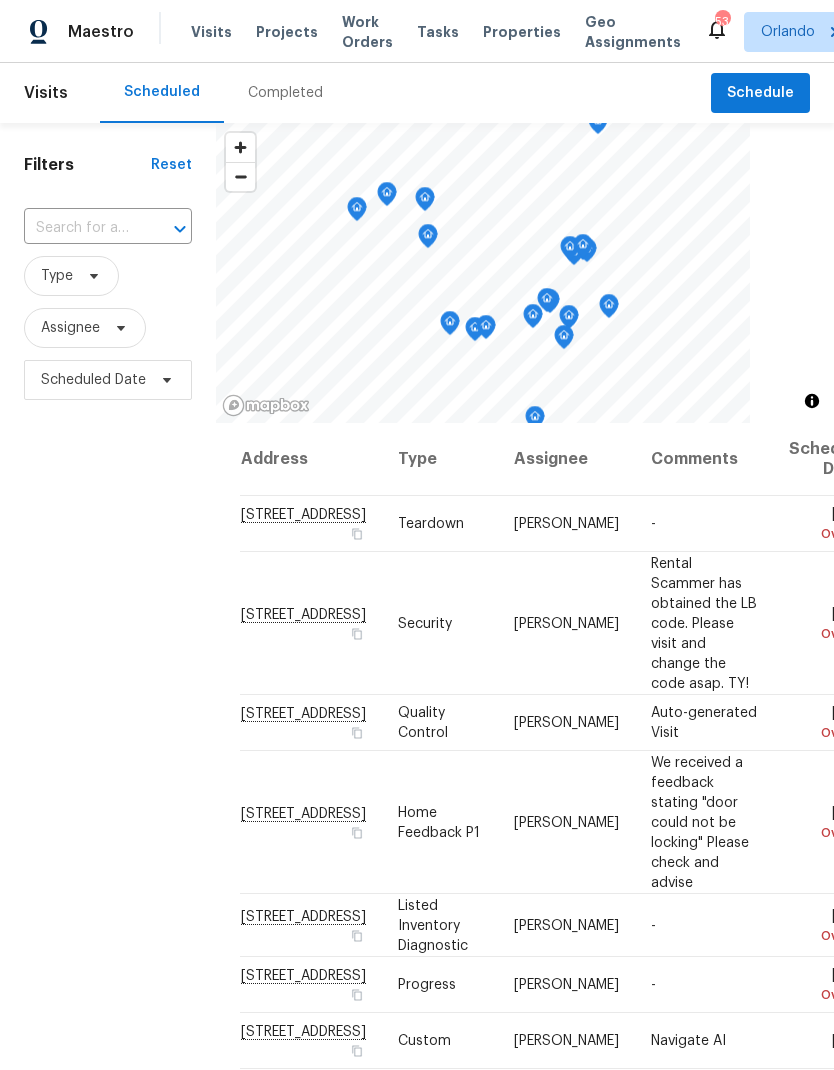 click on "Work Orders" at bounding box center (367, 32) 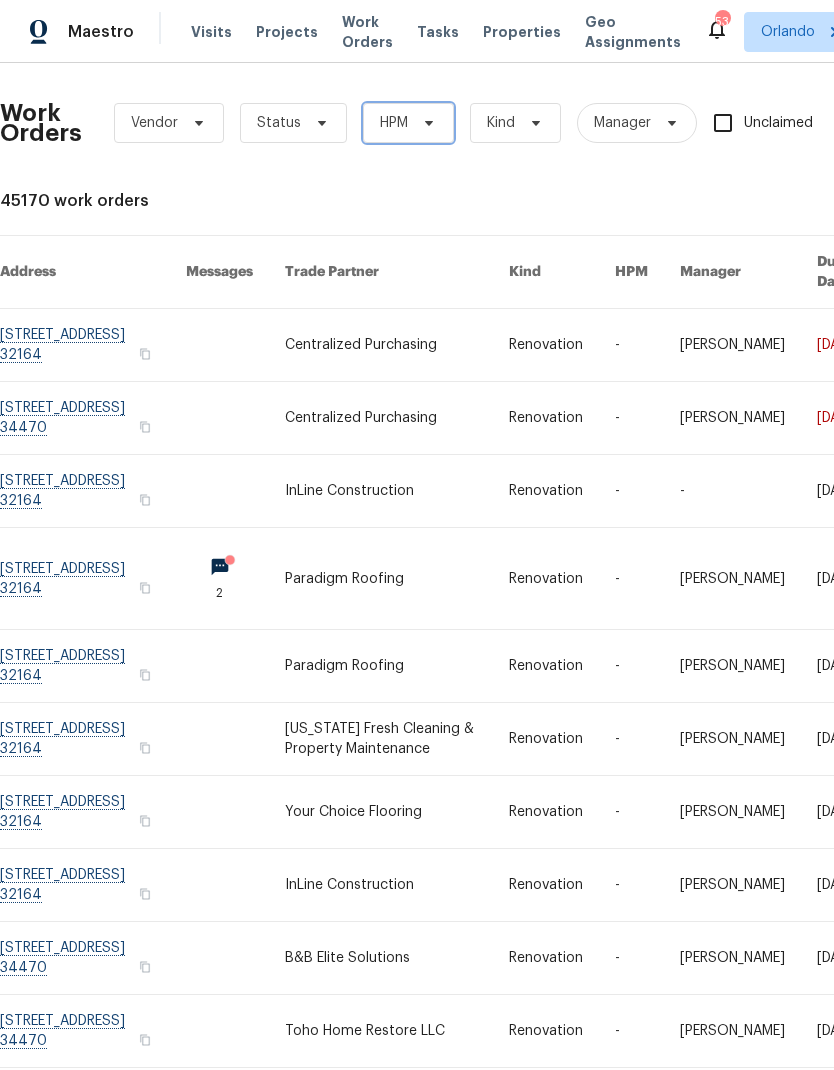 click on "HPM" at bounding box center [408, 123] 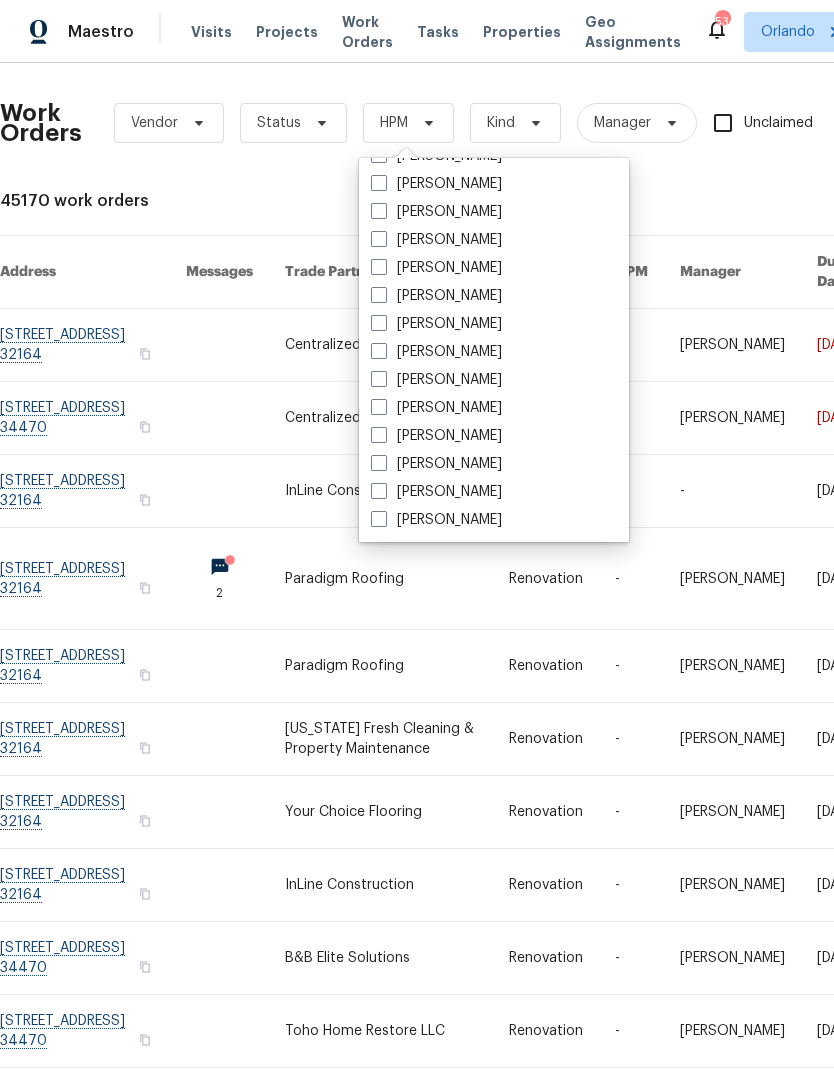 click on "Tony Brus" at bounding box center (494, 464) 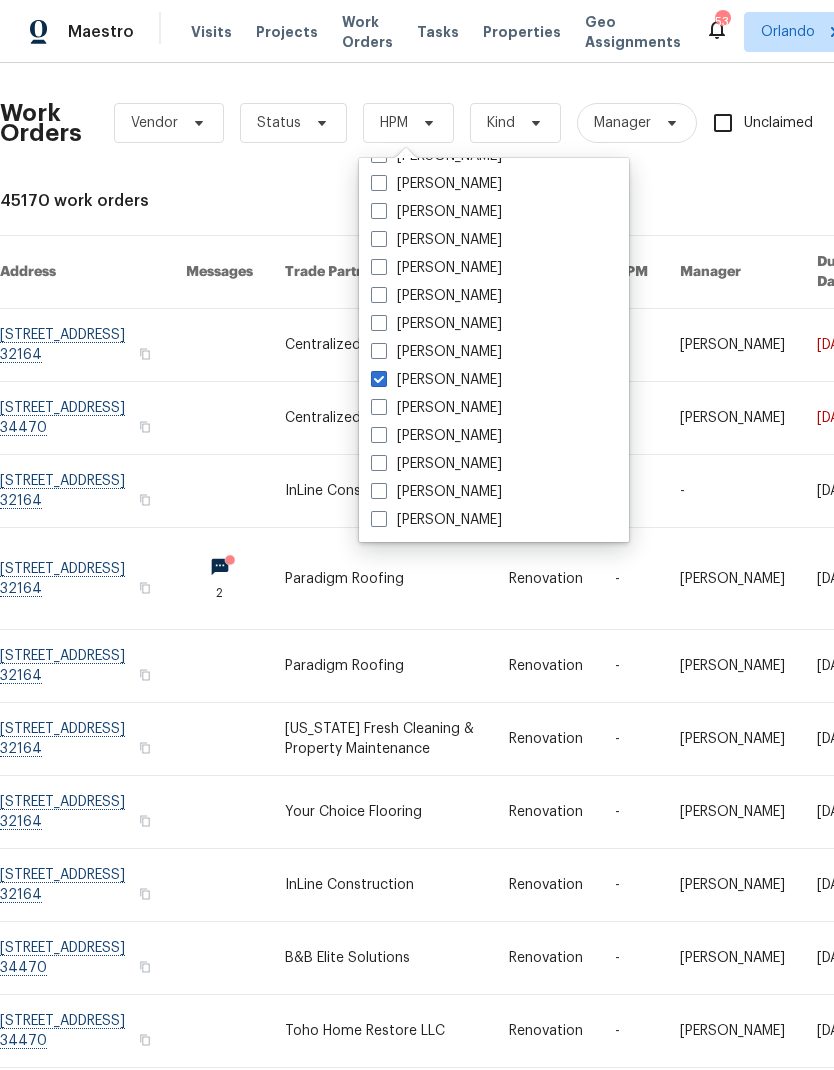 checkbox on "true" 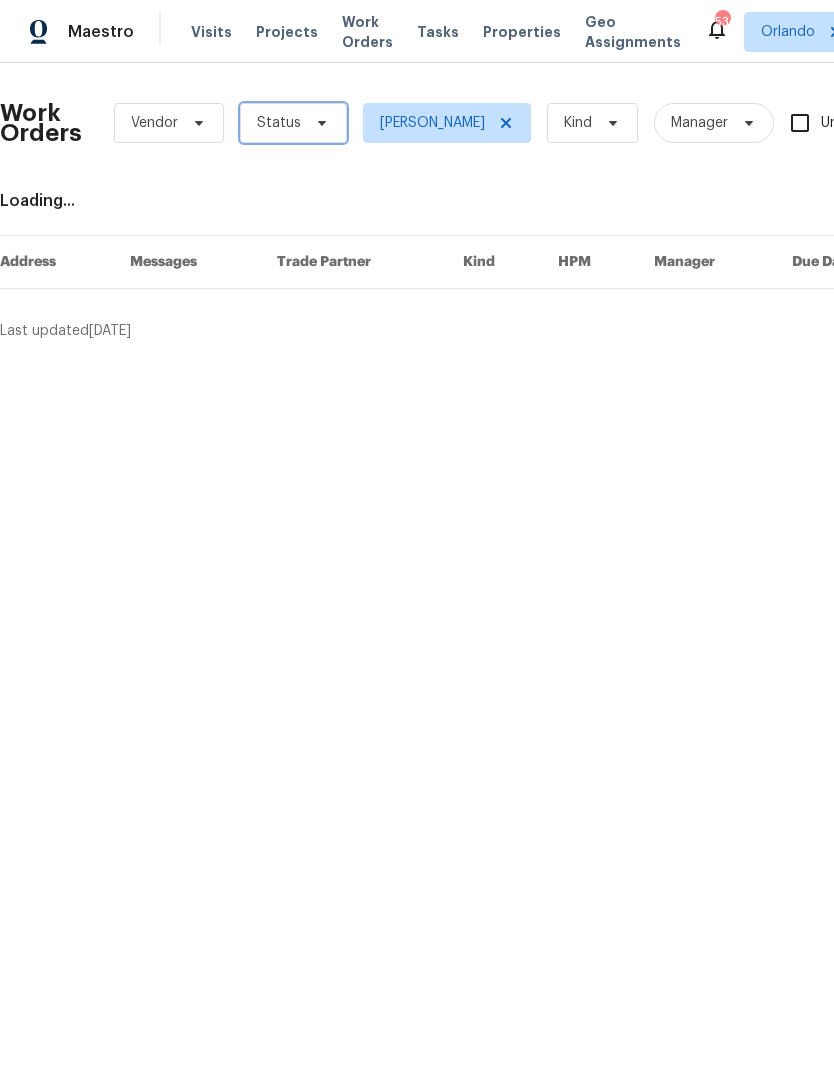 click on "Status" at bounding box center (293, 123) 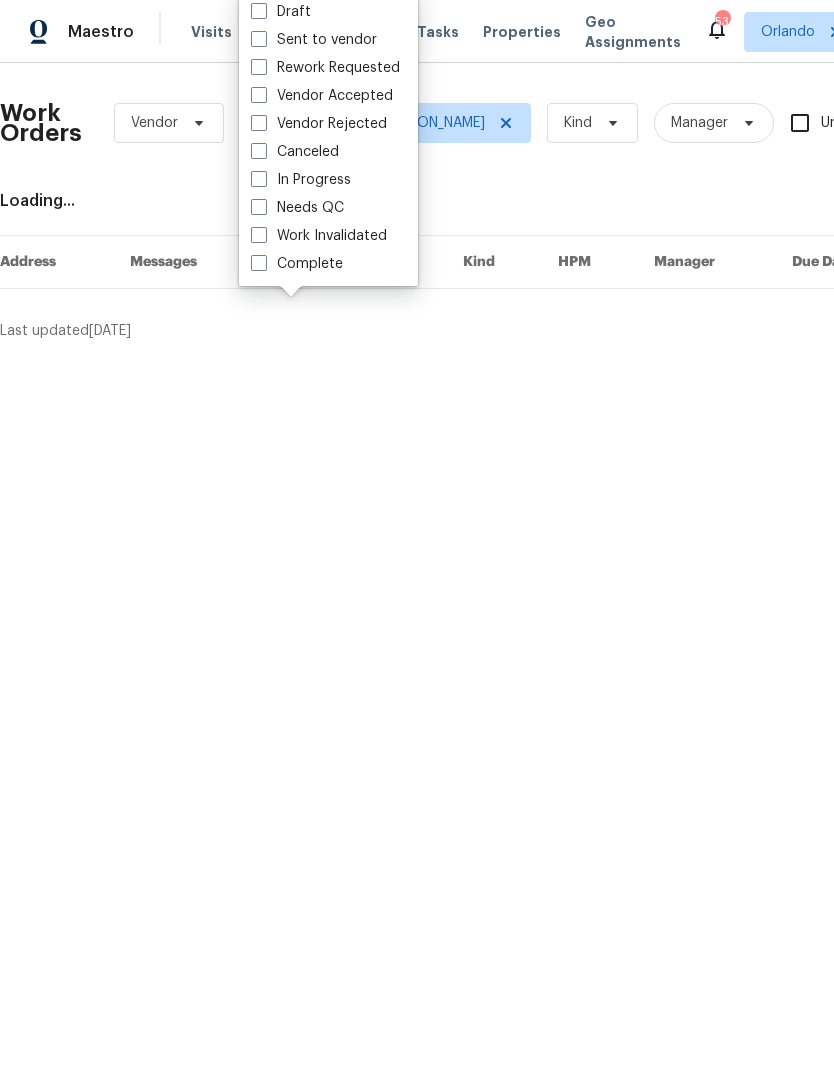 click on "Needs QC" at bounding box center (297, 208) 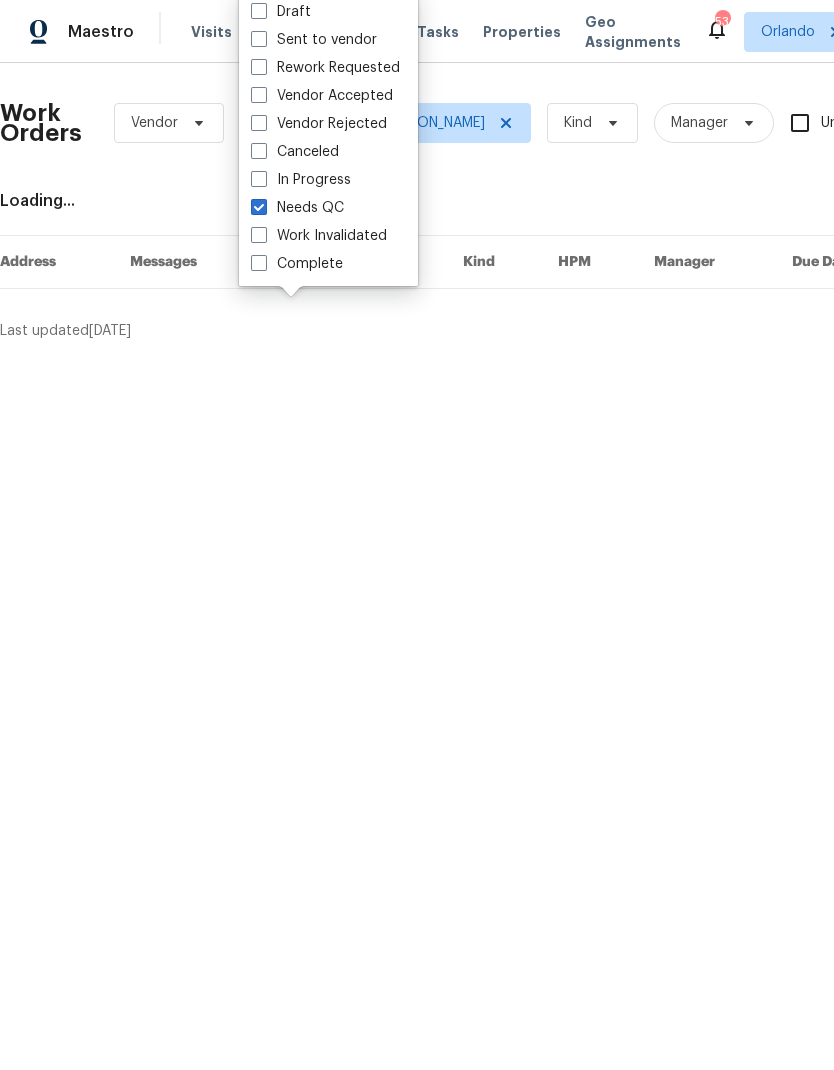 checkbox on "true" 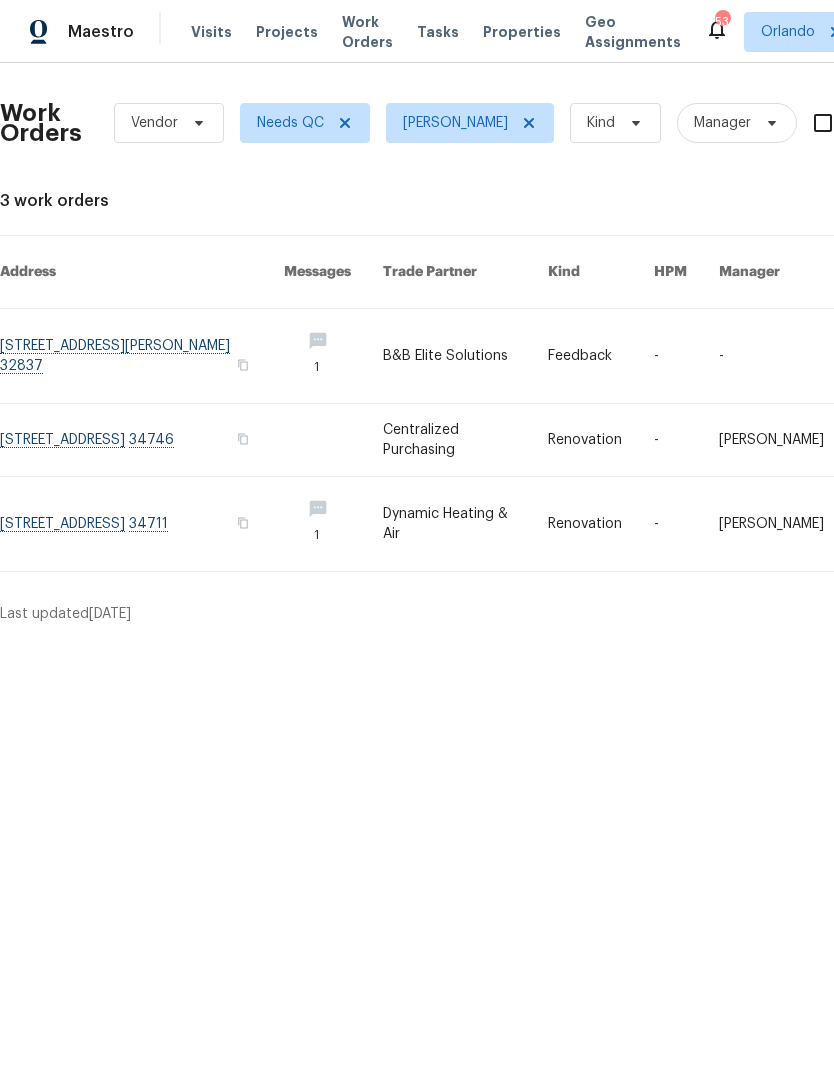 scroll, scrollTop: 0, scrollLeft: 0, axis: both 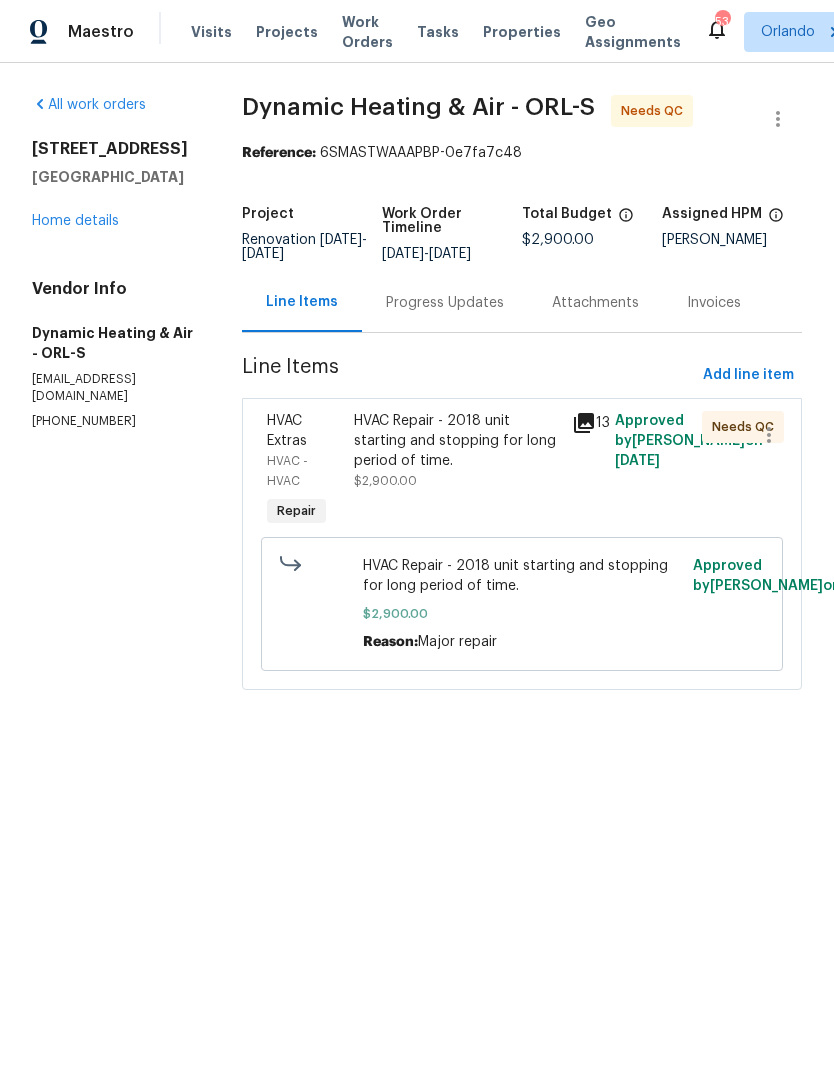 click on "HVAC Repair - 2018 unit starting and stopping for long period of time. $2,900.00" at bounding box center [456, 471] 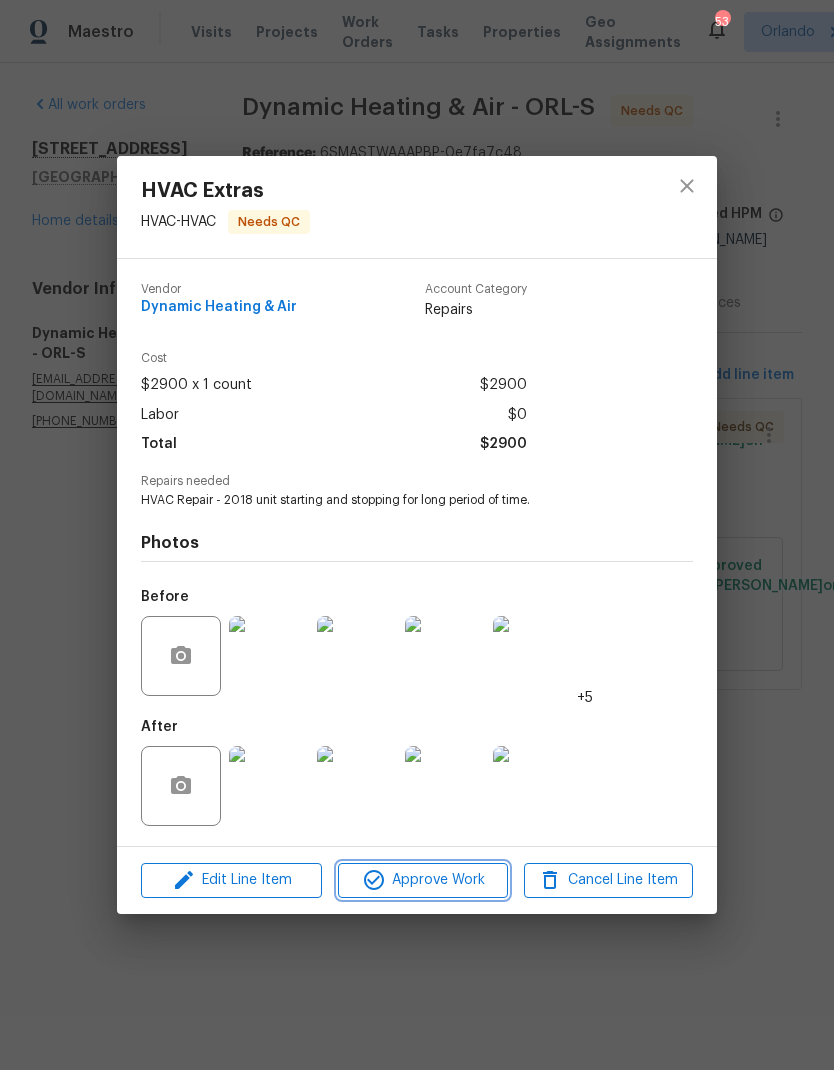 click on "Approve Work" at bounding box center (422, 880) 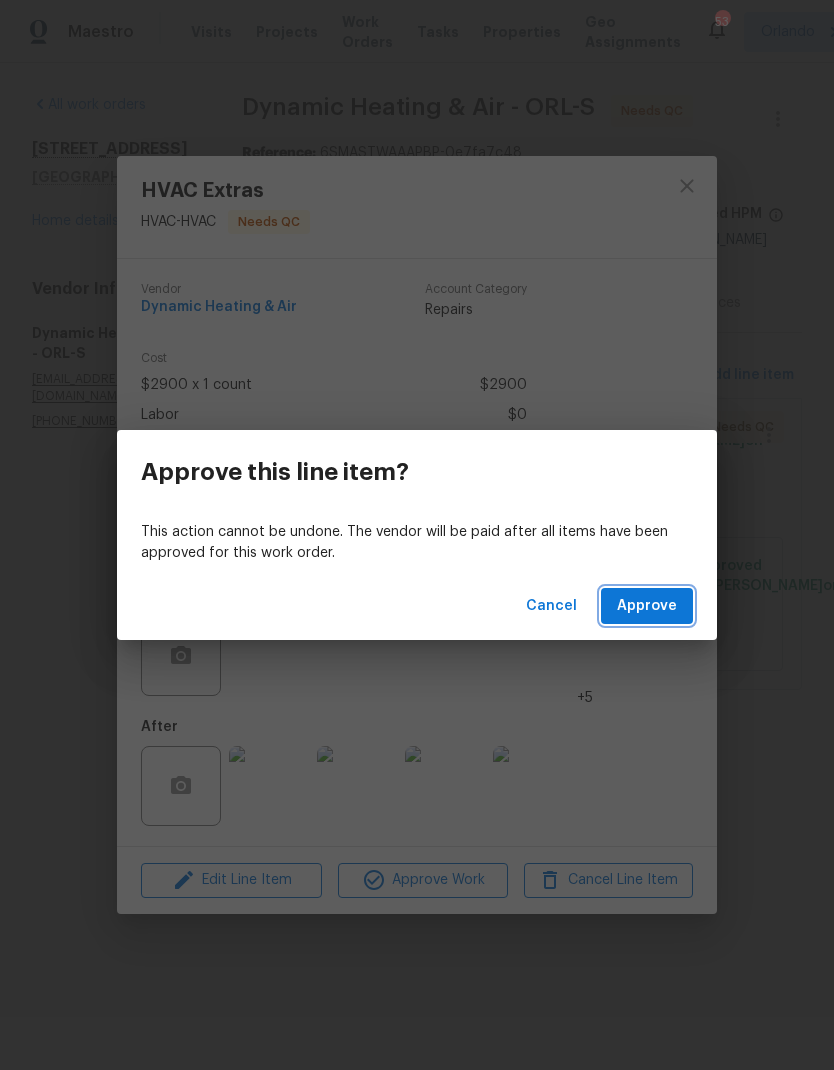 click on "Approve" at bounding box center (647, 606) 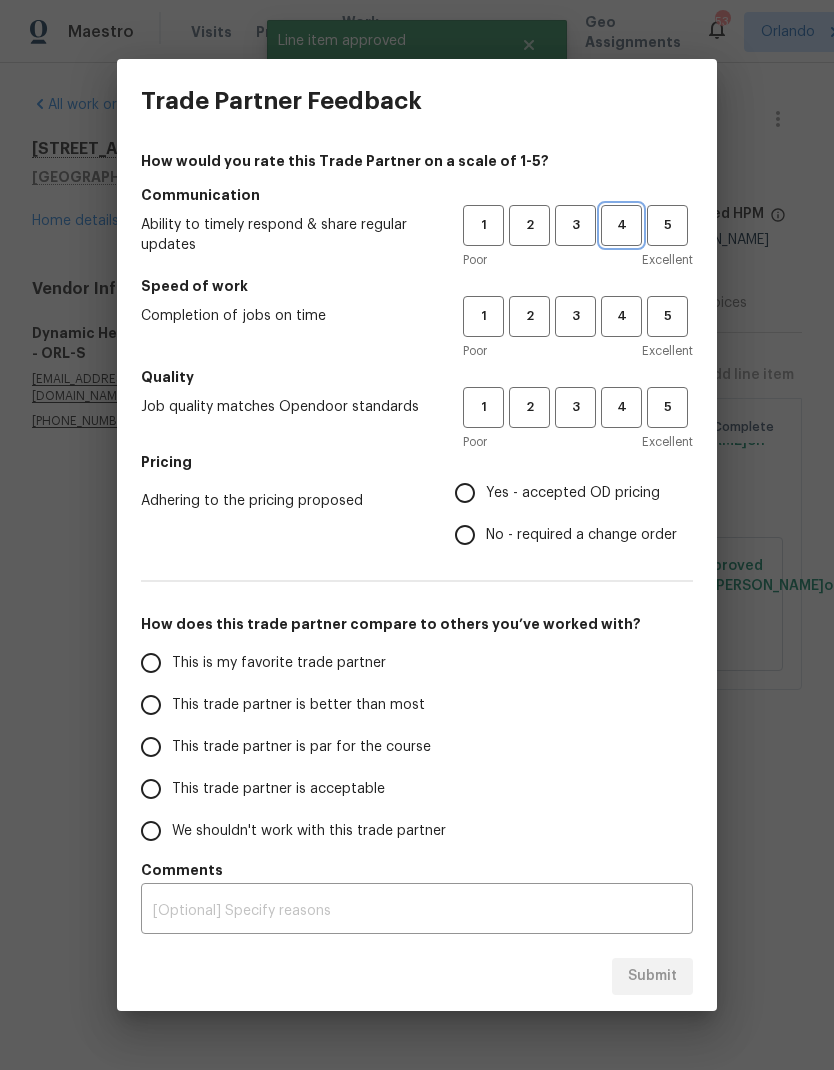 click on "4" at bounding box center [621, 225] 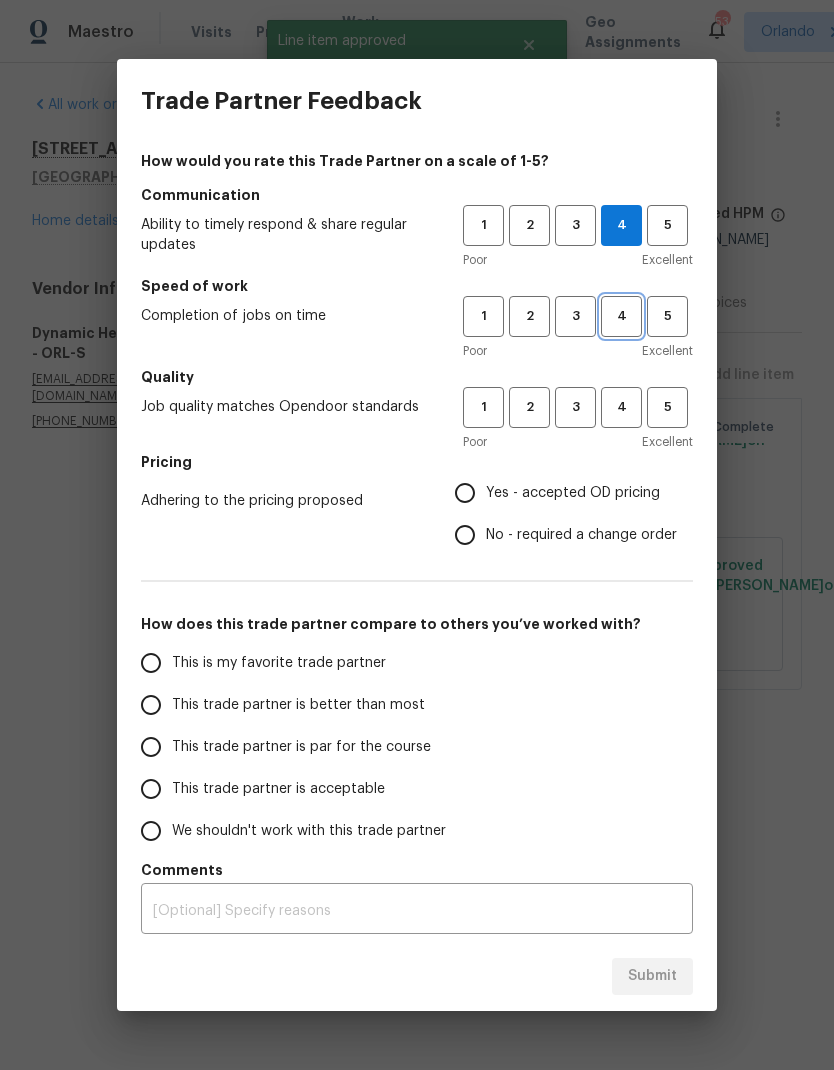 click on "4" at bounding box center [621, 316] 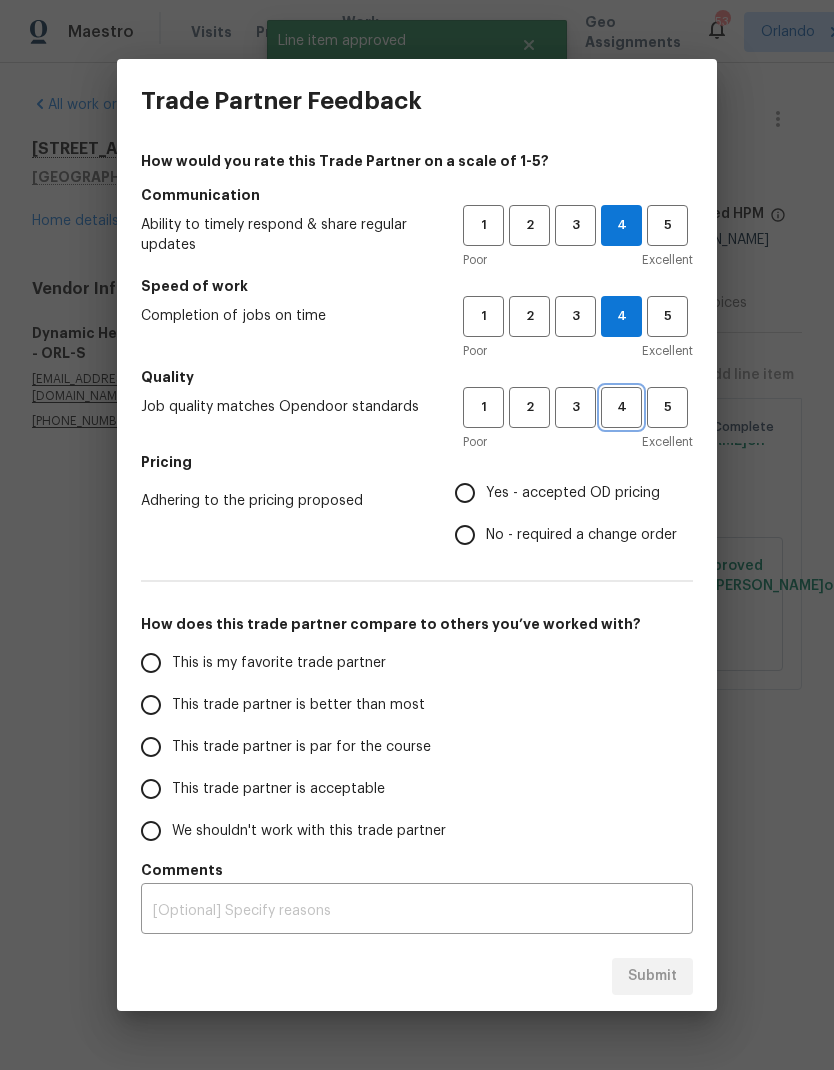 click on "4" at bounding box center [621, 407] 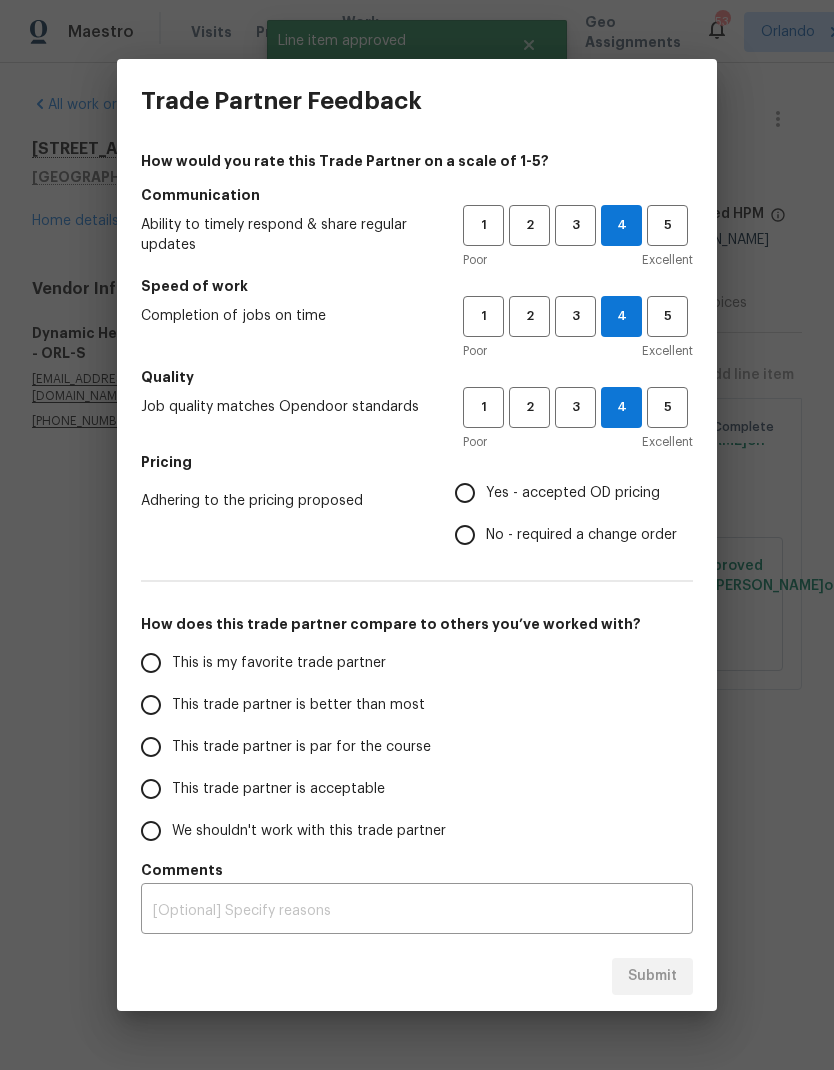 click on "Yes - accepted OD pricing" at bounding box center (573, 493) 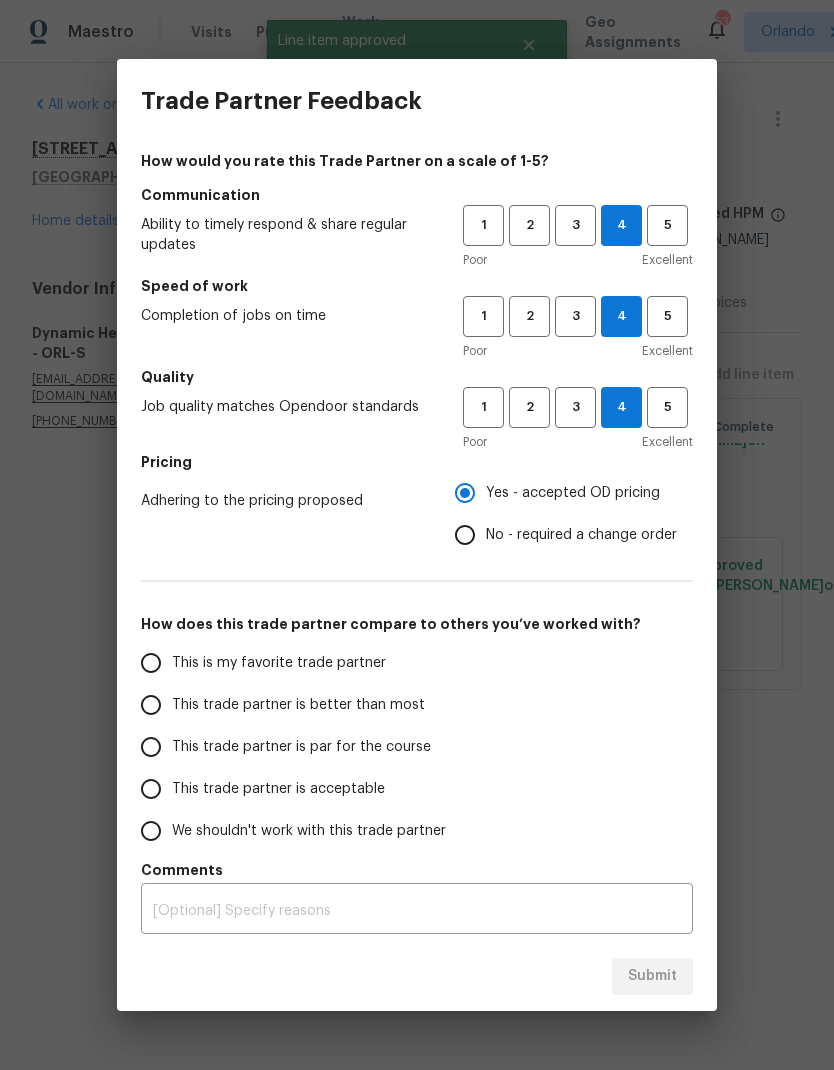 click on "This is my favorite trade partner" at bounding box center [288, 663] 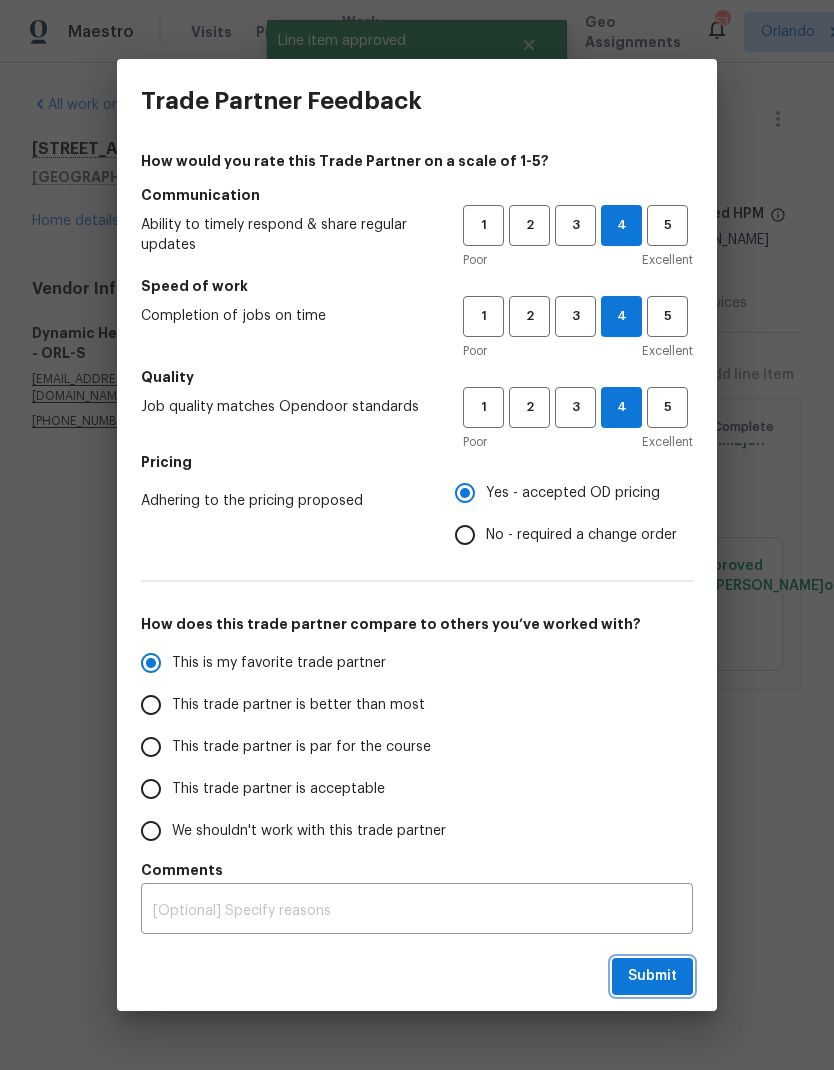 click on "Submit" at bounding box center (652, 976) 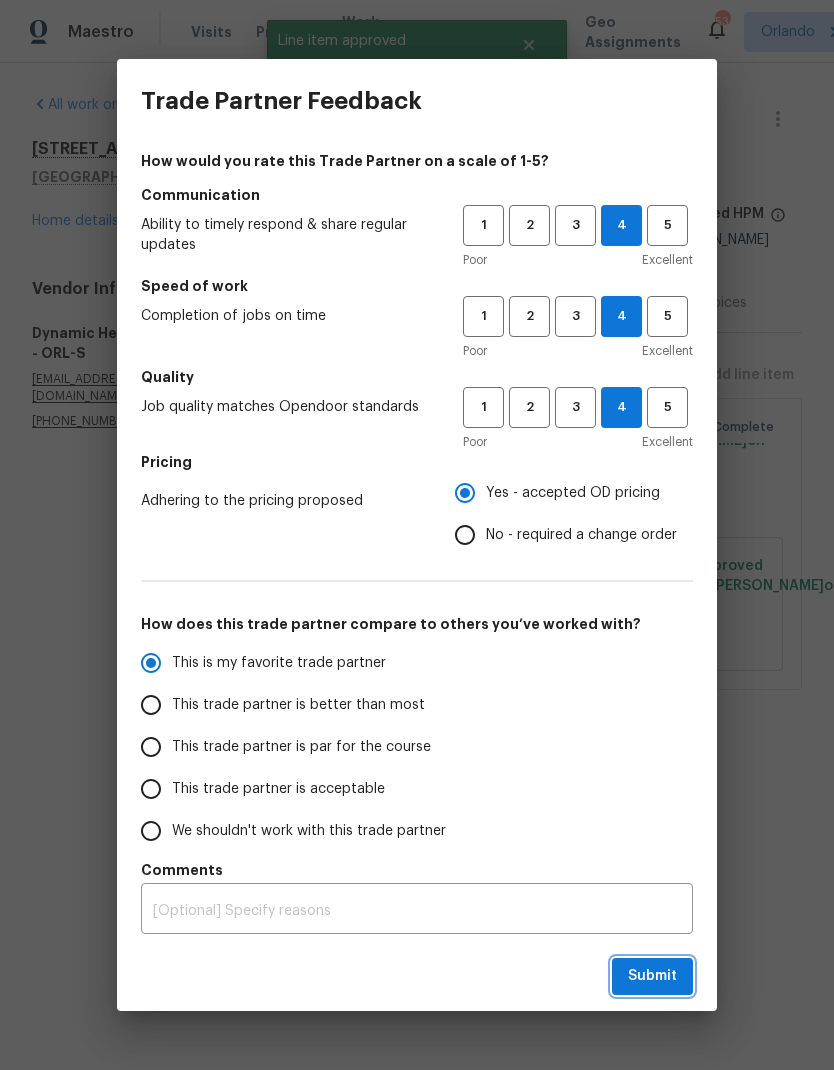 radio on "true" 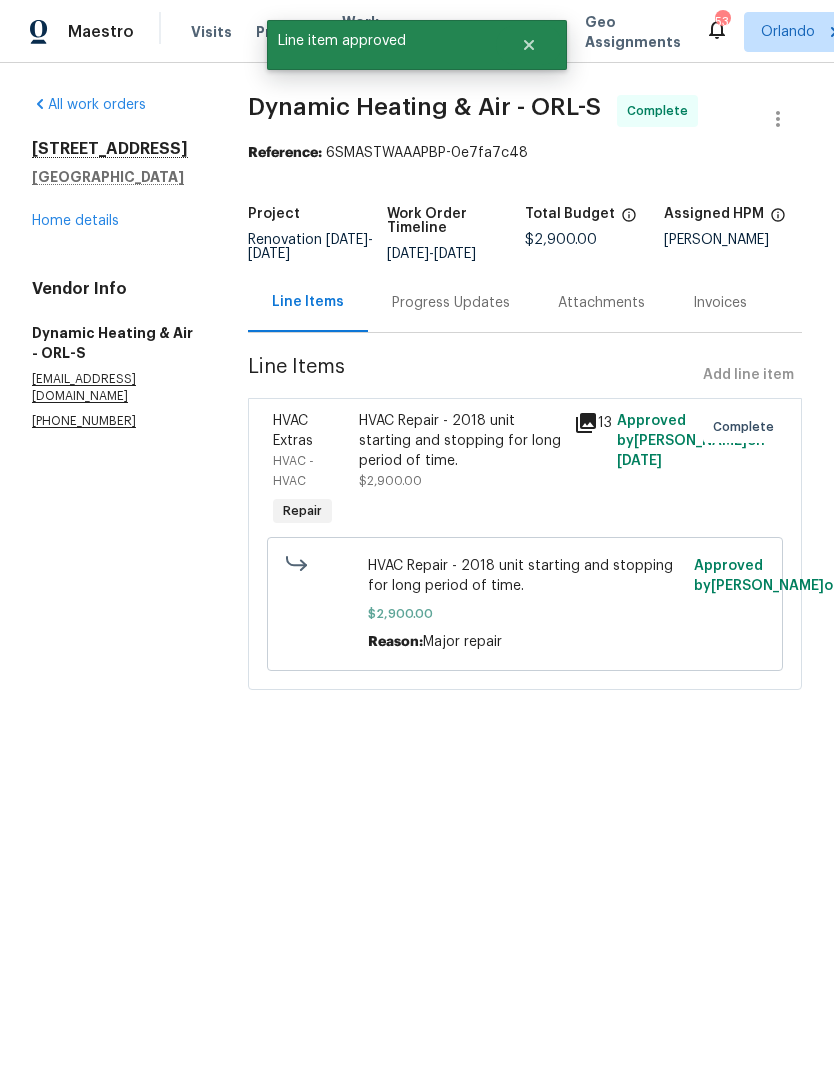 radio on "false" 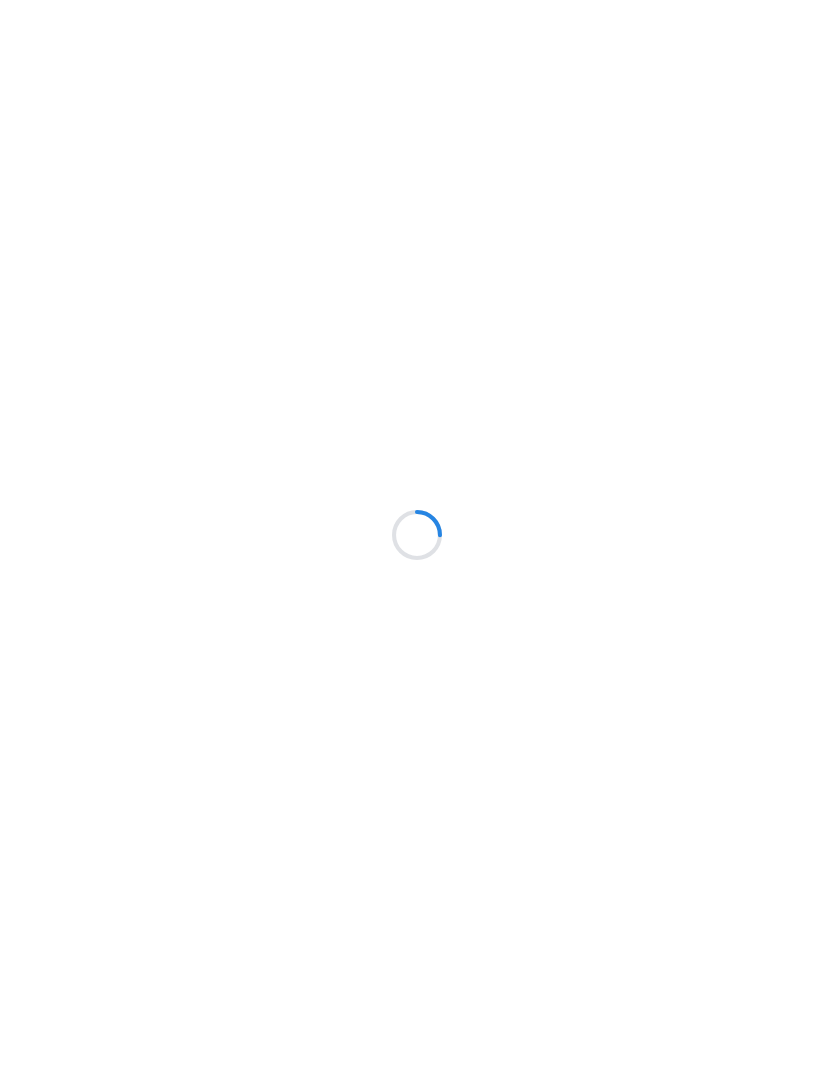 scroll, scrollTop: 0, scrollLeft: 0, axis: both 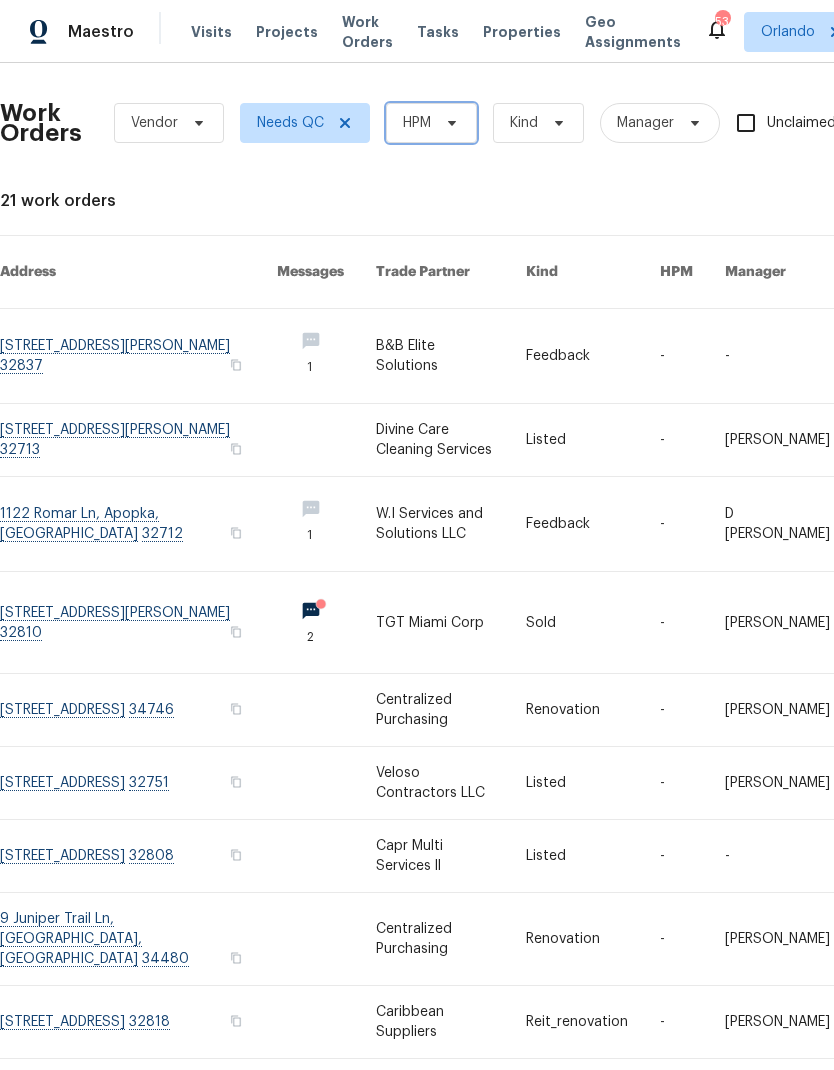 click on "HPM" at bounding box center [431, 123] 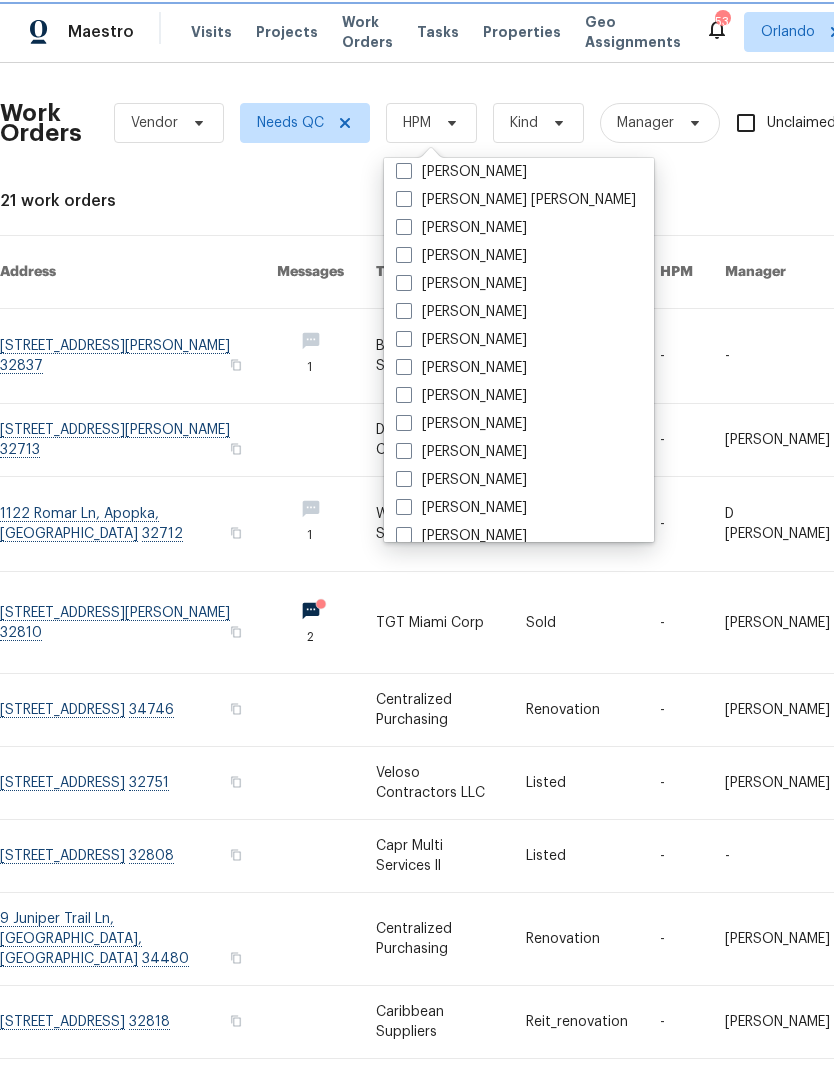 scroll, scrollTop: 96, scrollLeft: 0, axis: vertical 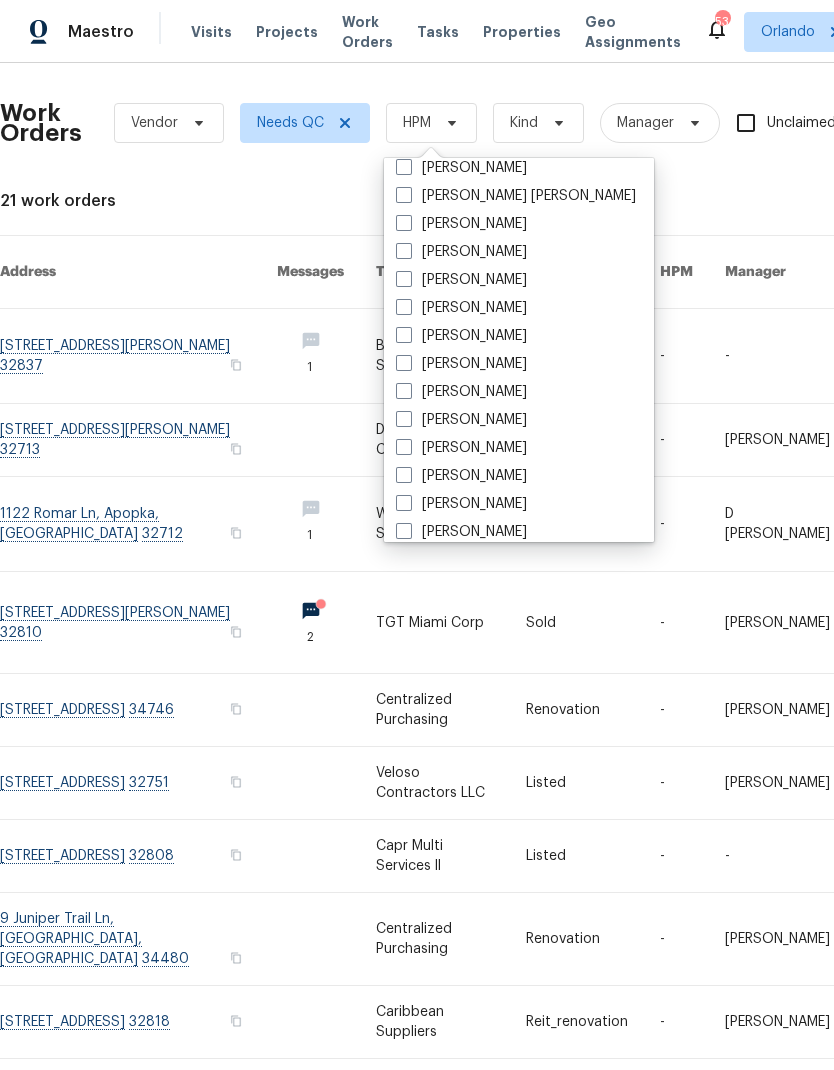 click on "[PERSON_NAME]" at bounding box center [519, 532] 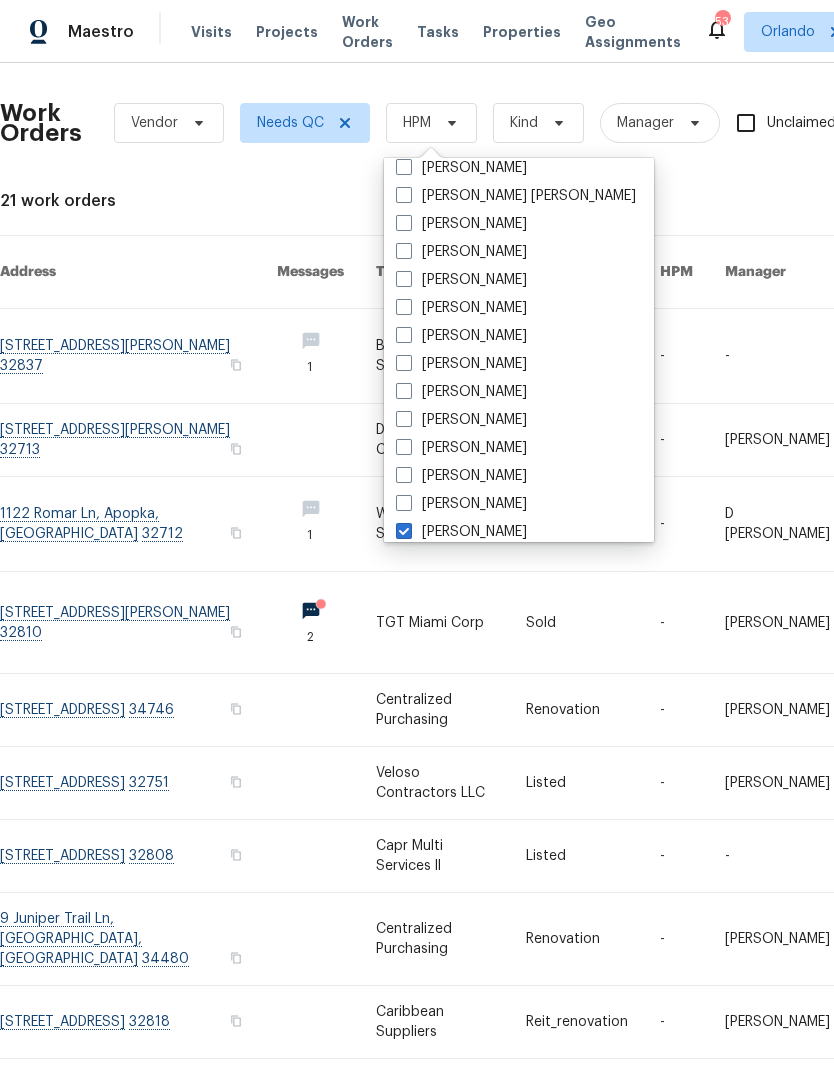 checkbox on "true" 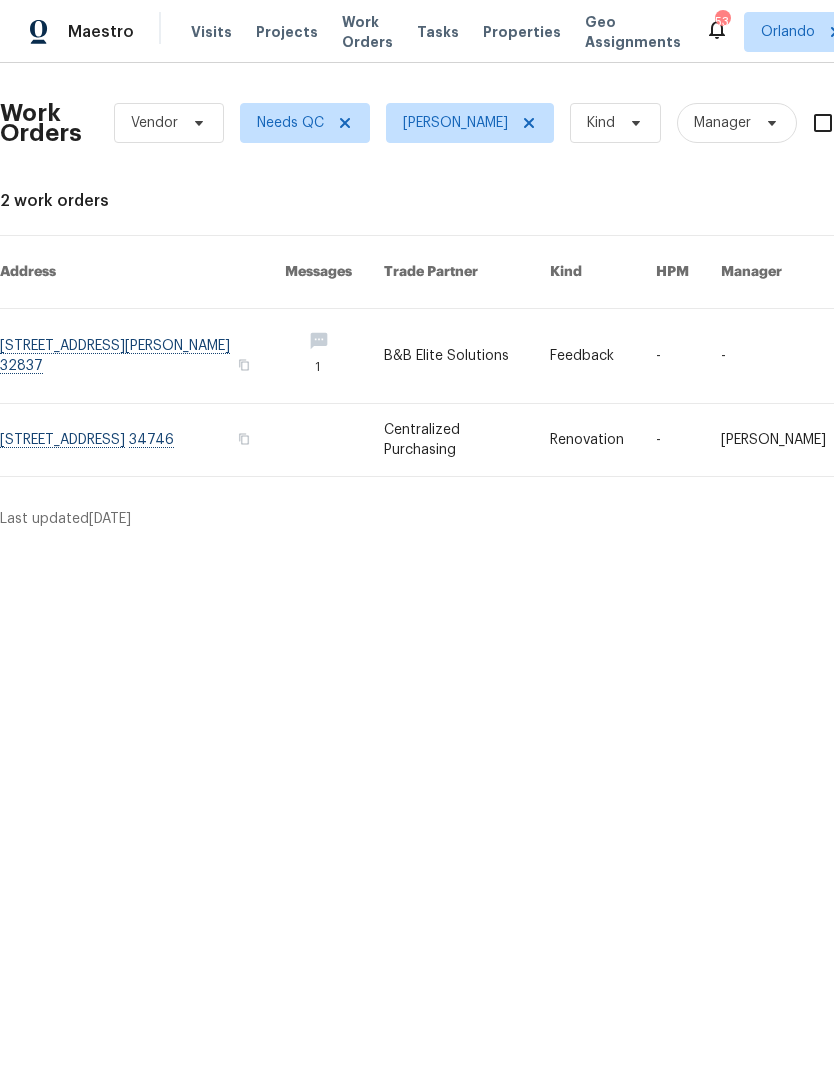click at bounding box center (466, 356) 